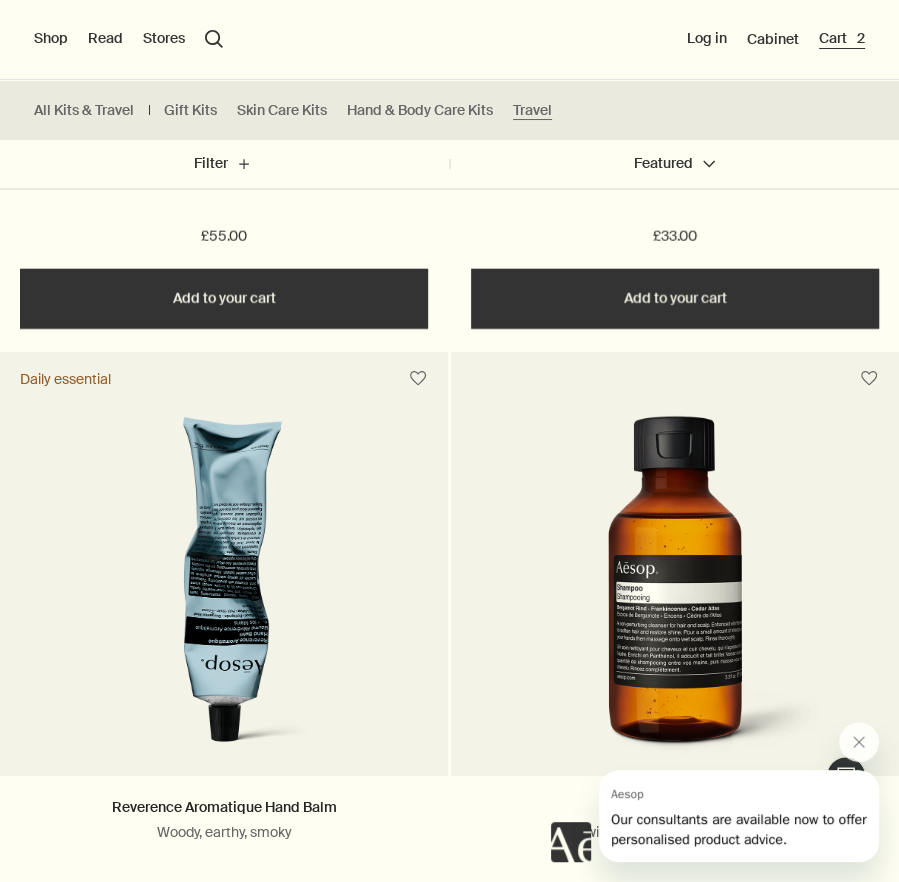scroll, scrollTop: 0, scrollLeft: 0, axis: both 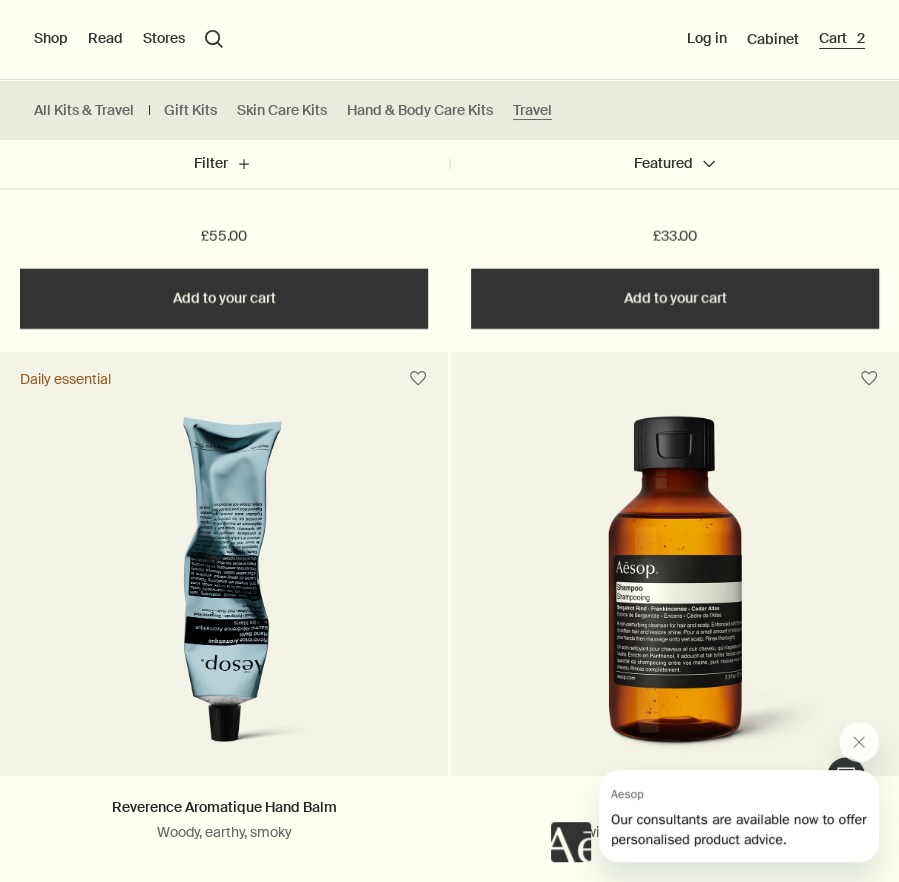 click on "Cart 2" at bounding box center (842, 39) 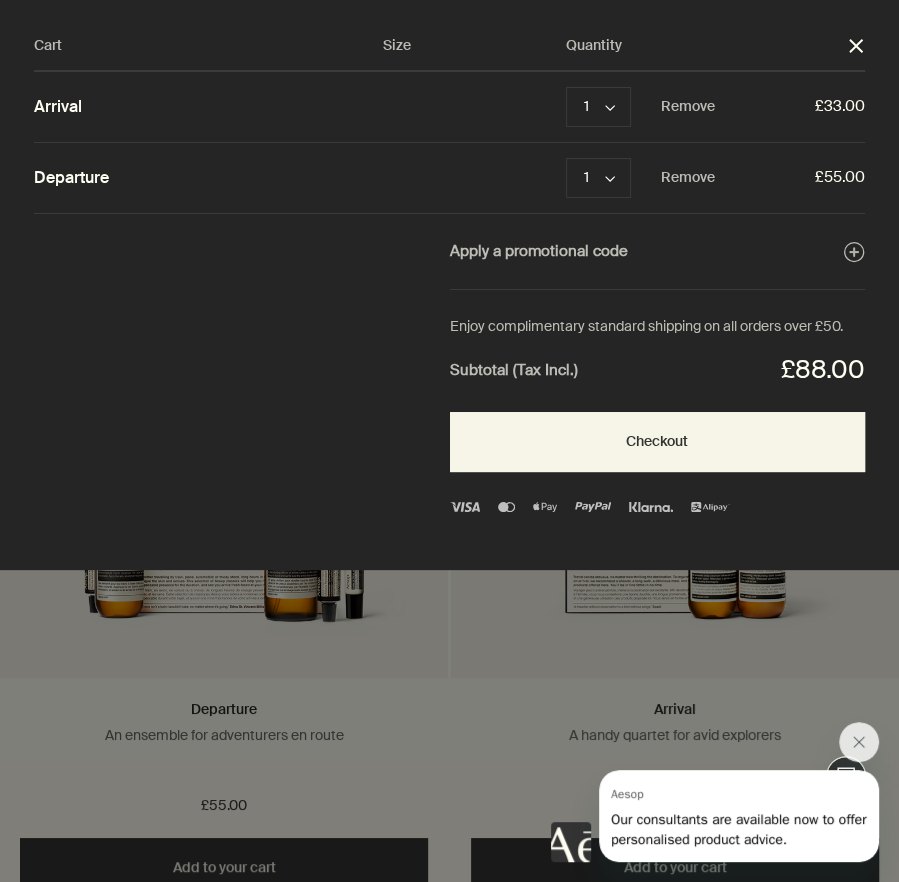 scroll, scrollTop: 0, scrollLeft: 0, axis: both 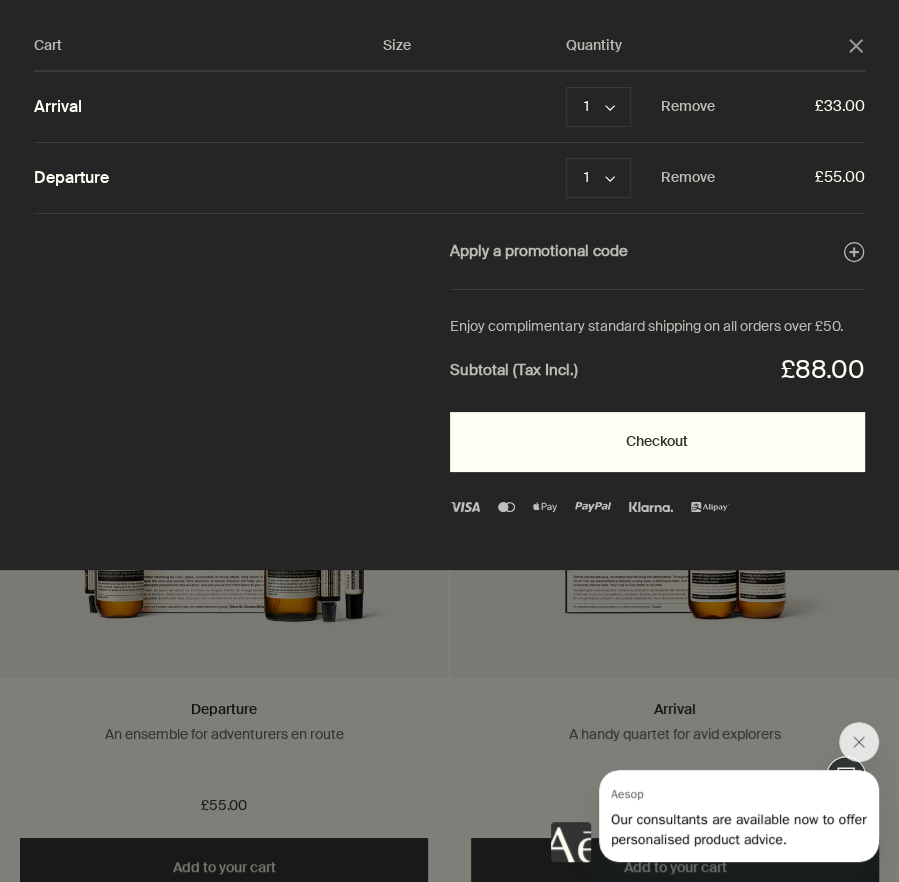 click on "Checkout" at bounding box center (658, 442) 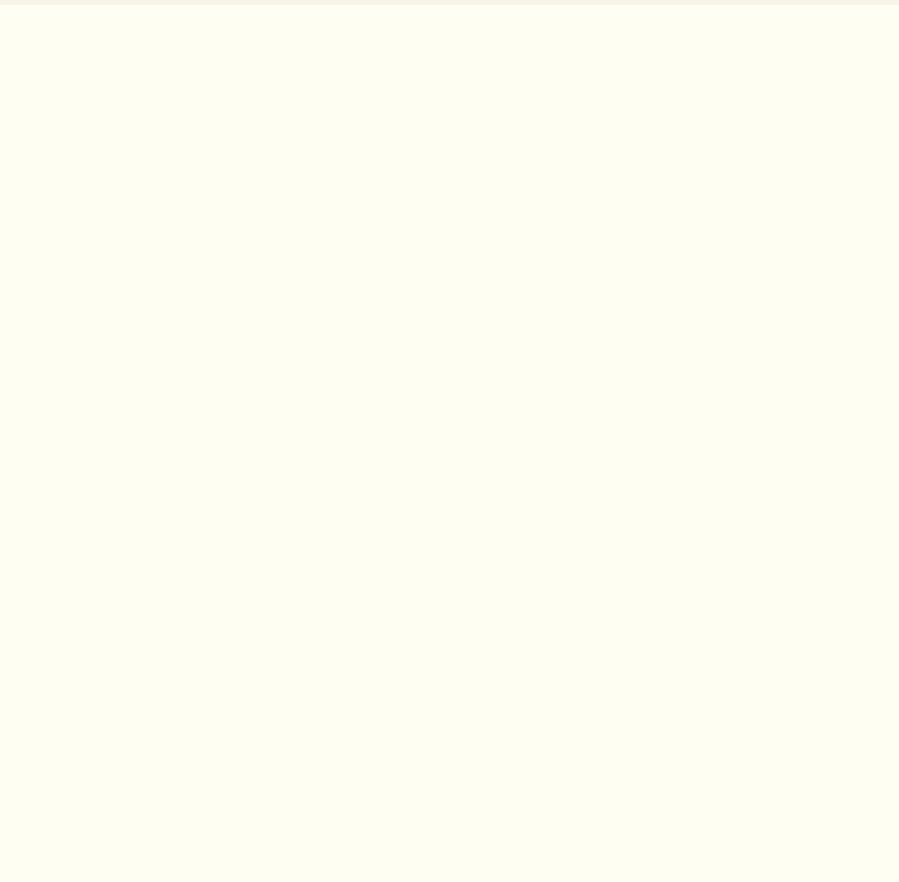 scroll, scrollTop: 0, scrollLeft: 0, axis: both 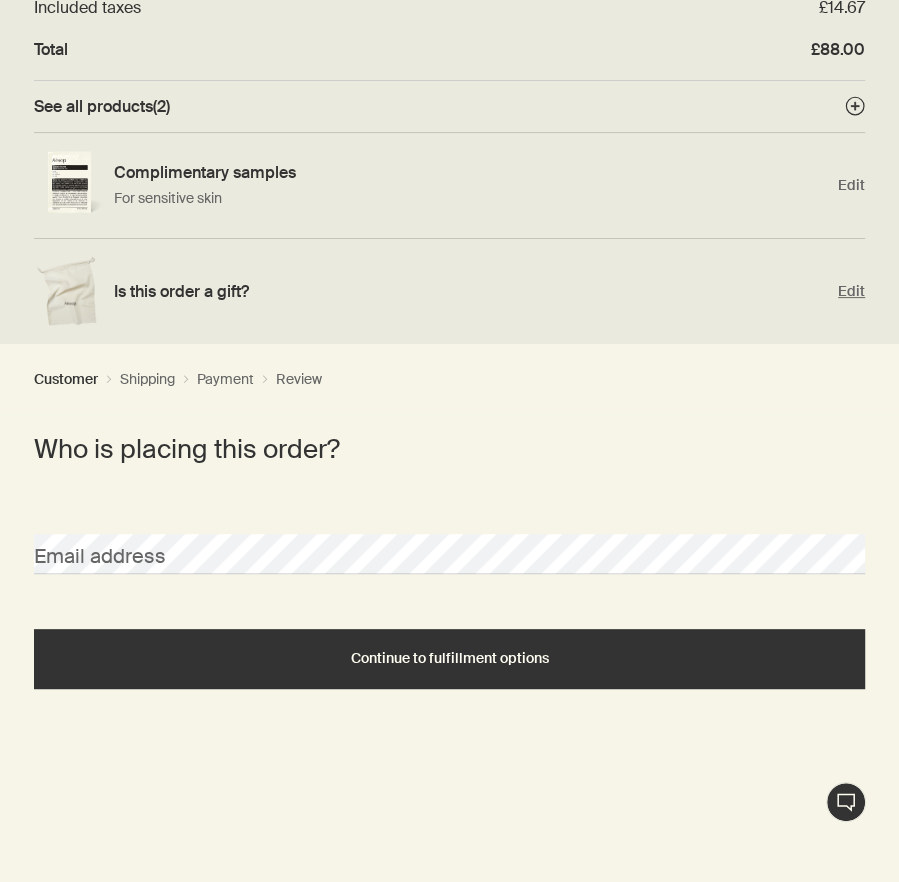 click on "Is this order a gift? Edit" at bounding box center (449, 291) 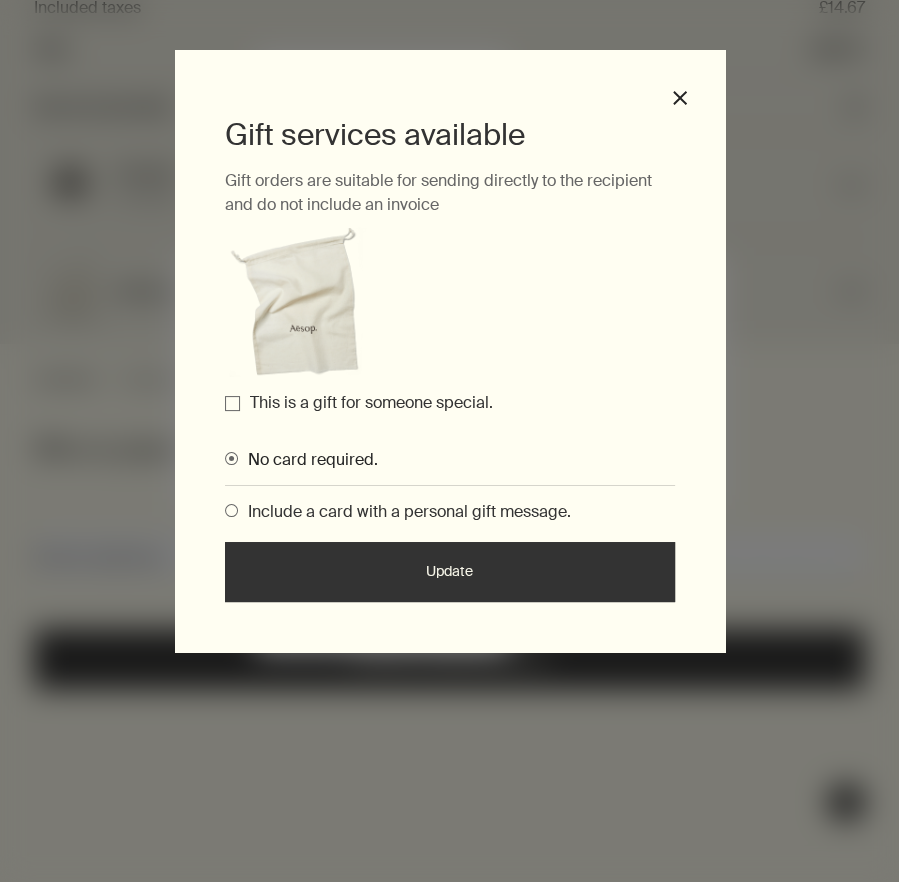 click on "Gift services available Gift orders are suitable for sending directly to the recipient and do not include an invoice This is a gift for someone special.  No card required. Include a card with a personal gift message. Update" at bounding box center (450, 358) 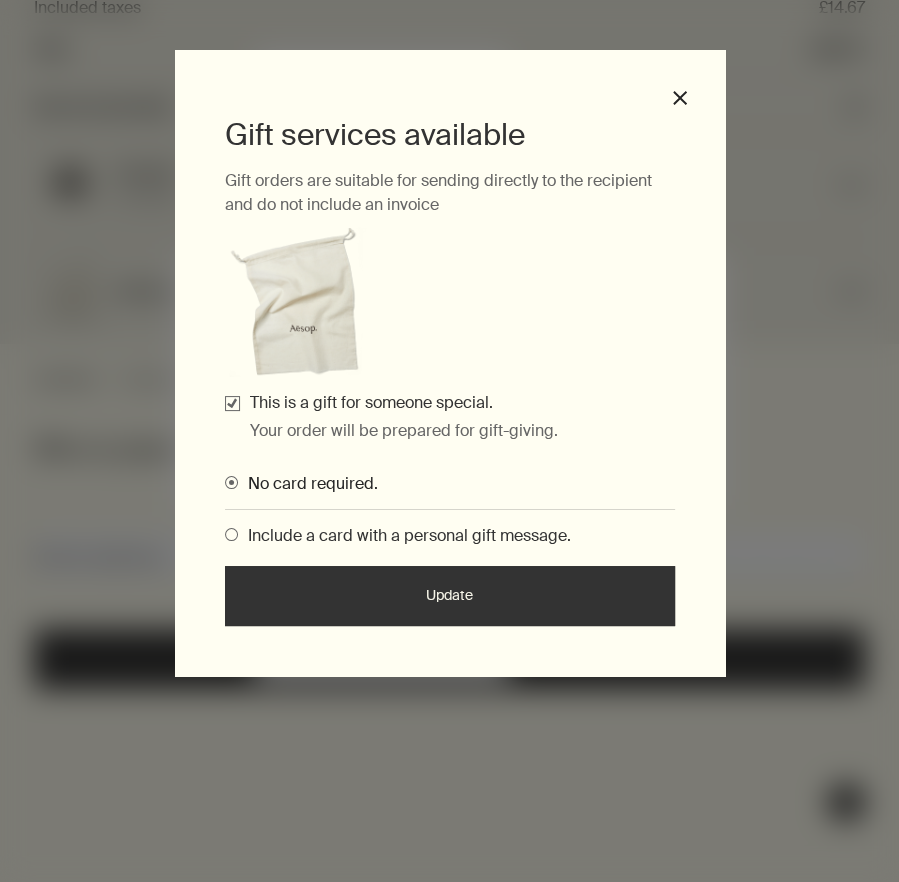 click on "Update" at bounding box center [450, 596] 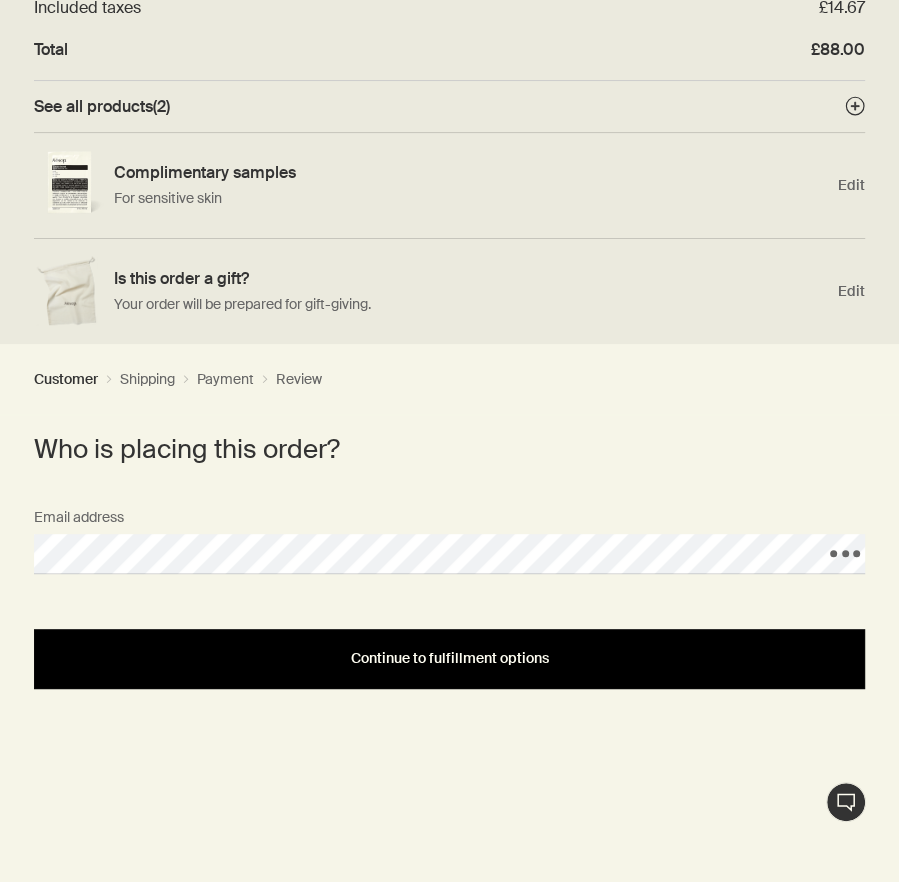 click on "Continue to fulfillment options" at bounding box center (449, 658) 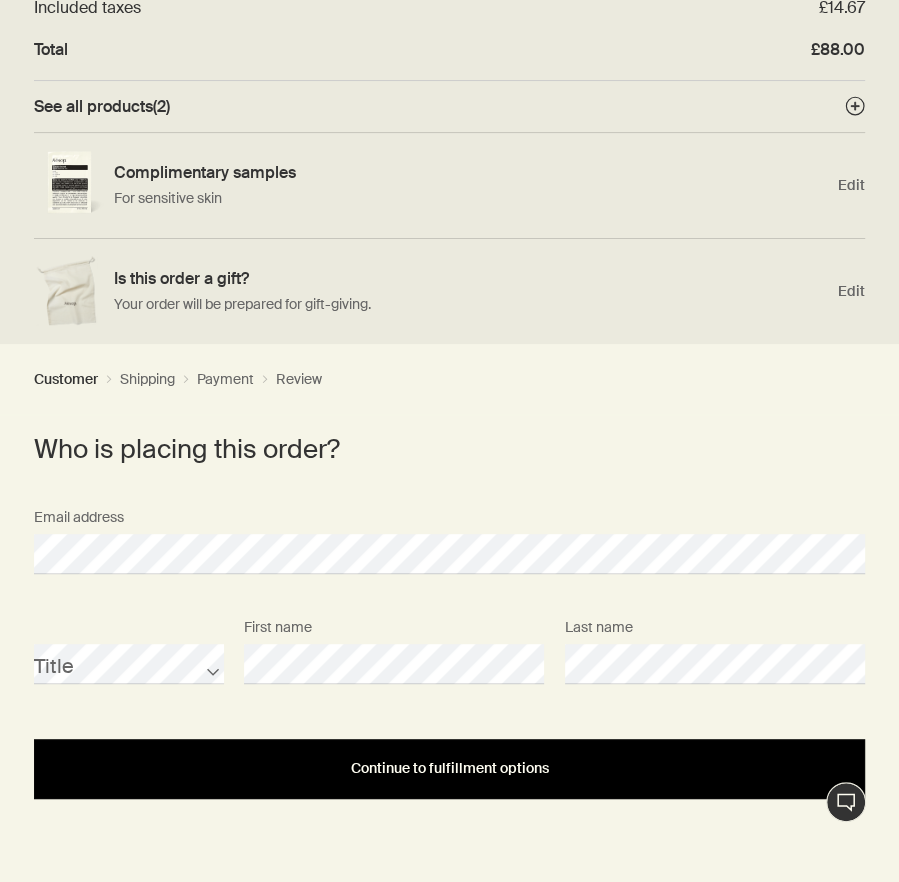 click on "Continue to fulfillment options" at bounding box center [449, 769] 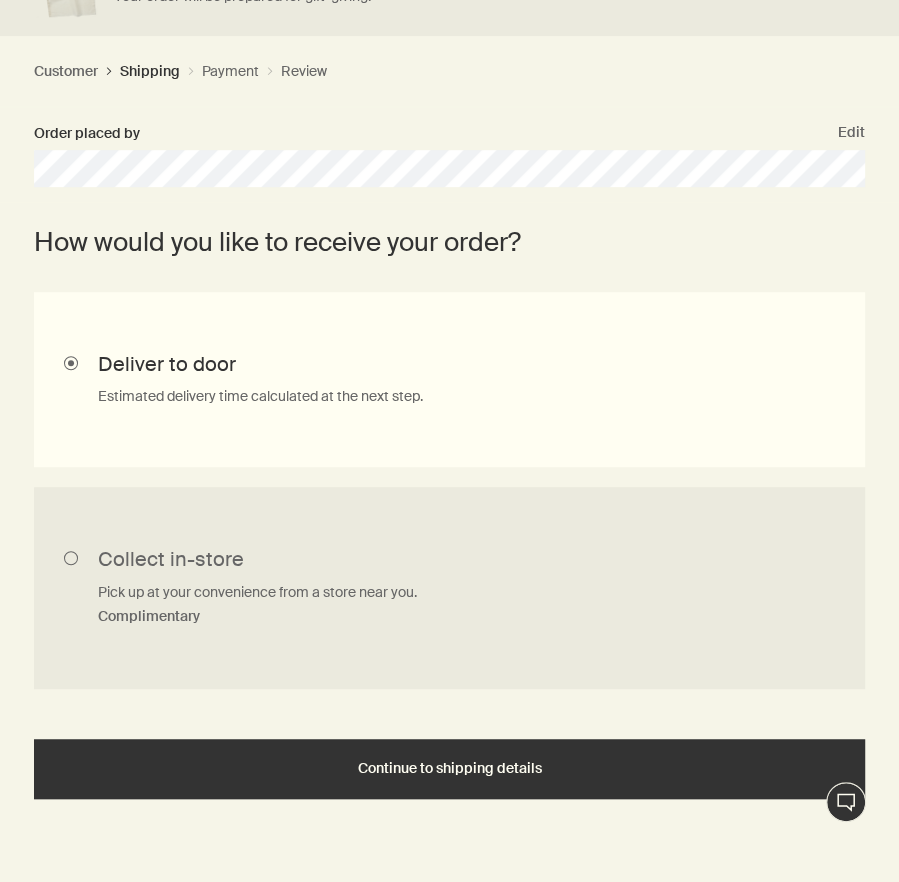 scroll, scrollTop: 565, scrollLeft: 0, axis: vertical 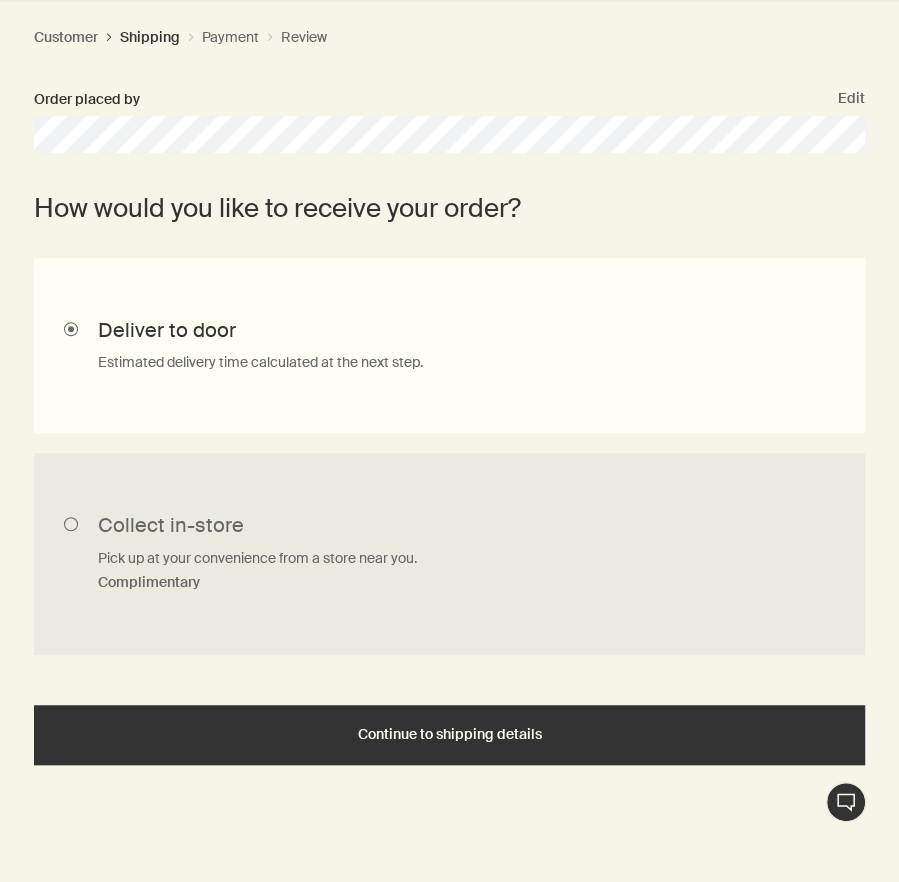 click on "Continue to shipping details" at bounding box center [449, 735] 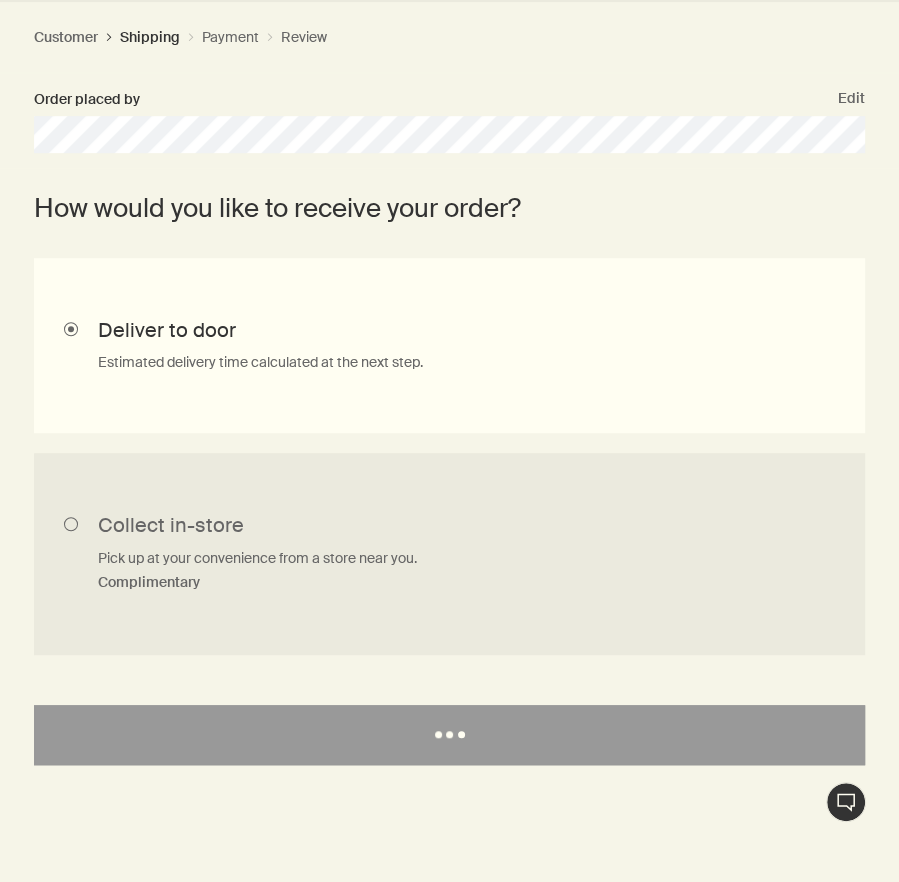 select on "GB" 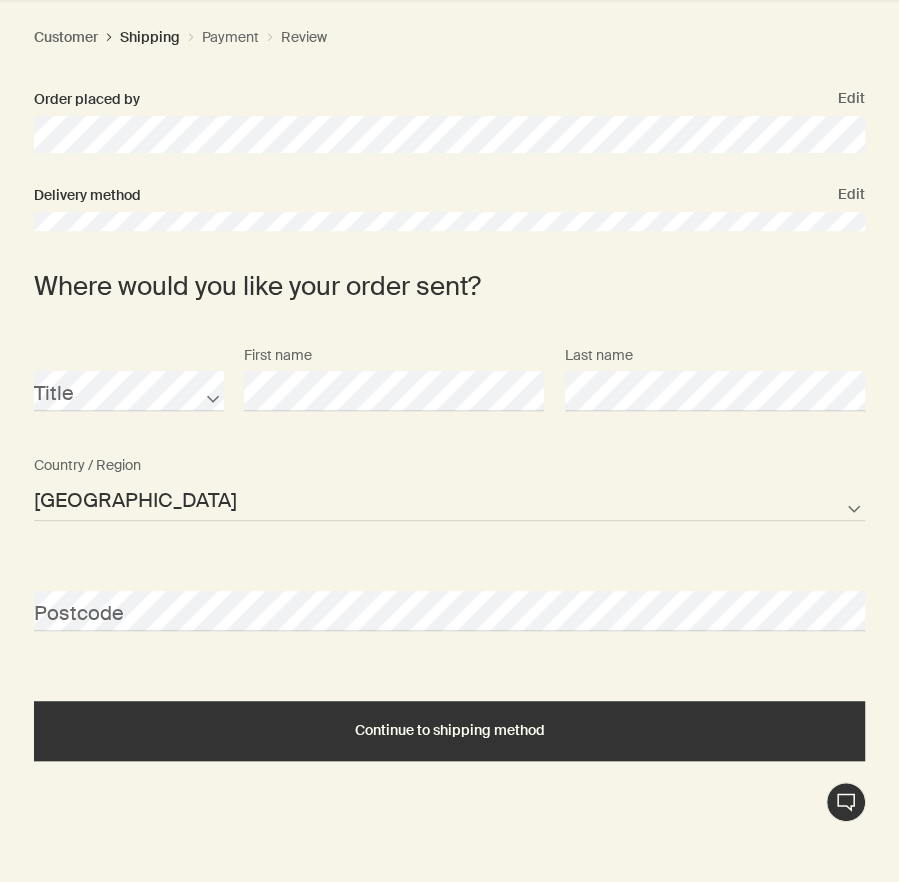scroll, scrollTop: 0, scrollLeft: 0, axis: both 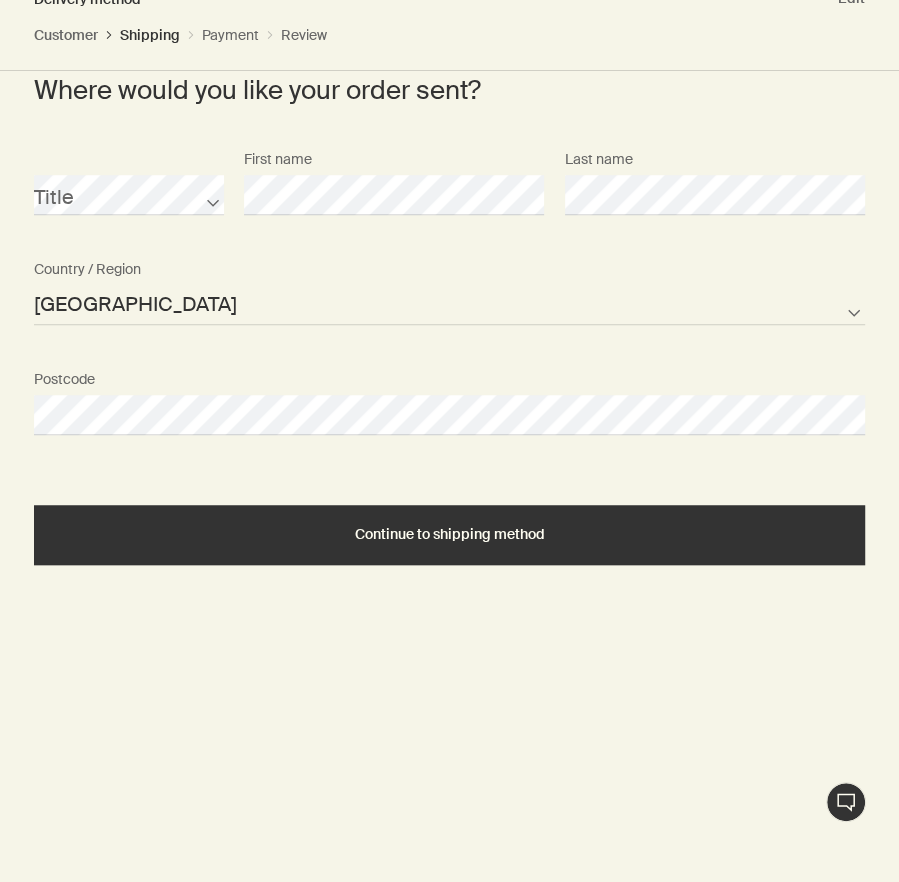 select on "GB" 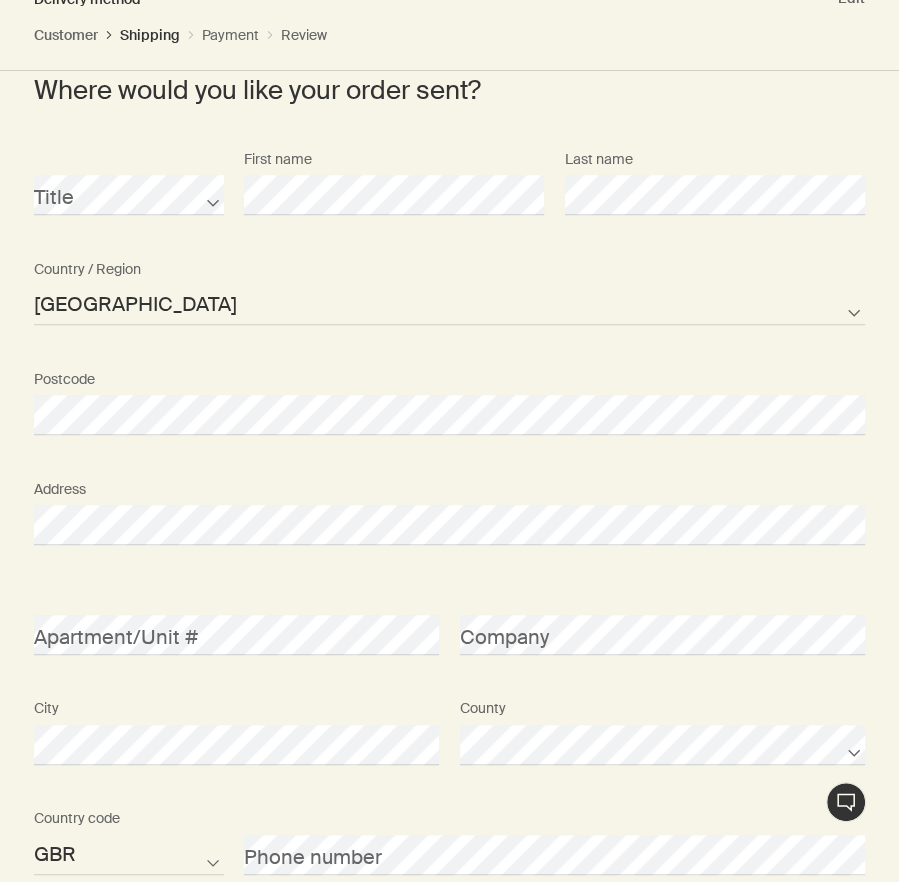 scroll, scrollTop: 898, scrollLeft: 0, axis: vertical 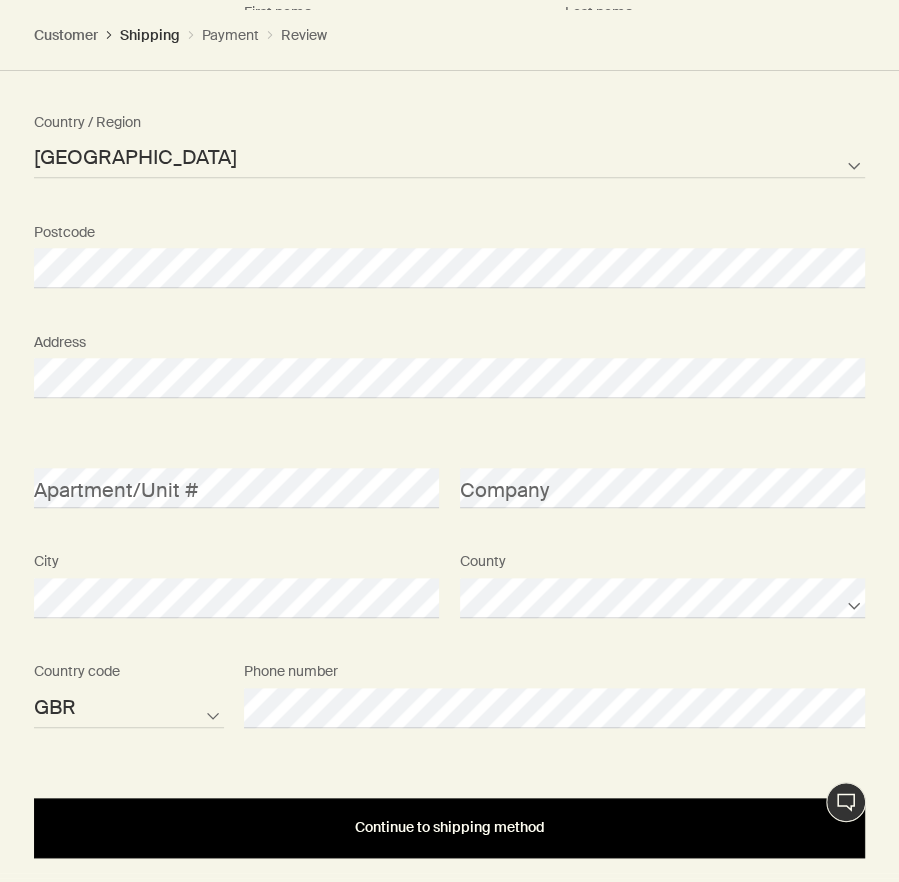 click on "Continue to shipping method" at bounding box center (449, 828) 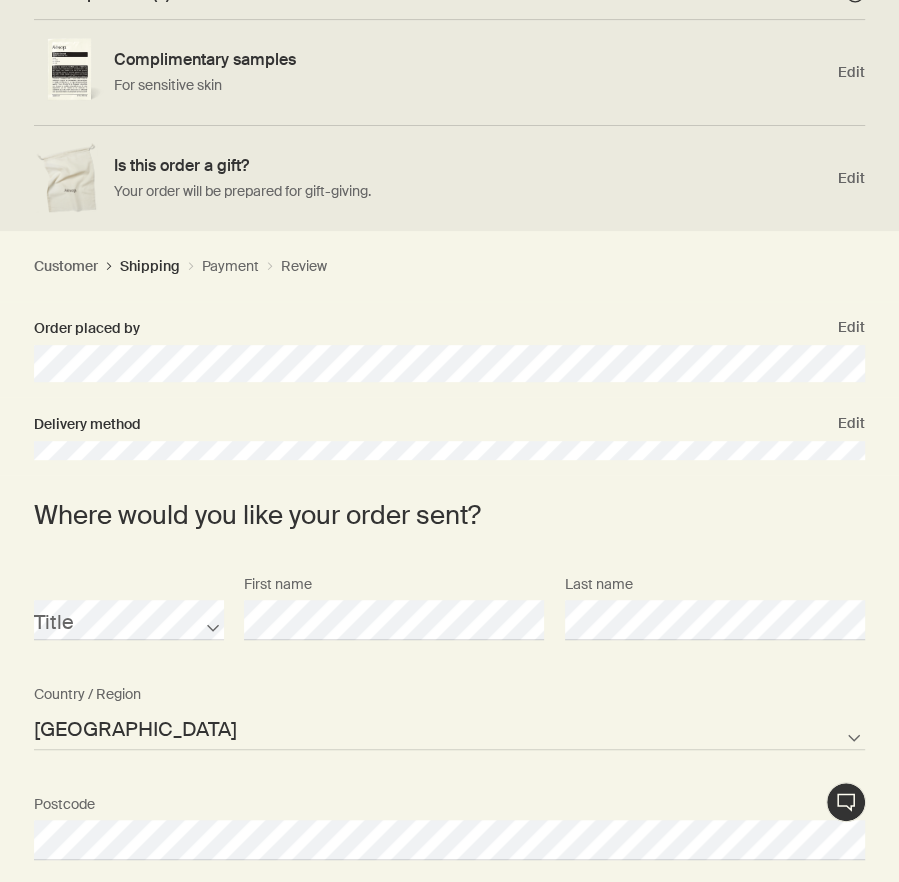 scroll, scrollTop: 335, scrollLeft: 0, axis: vertical 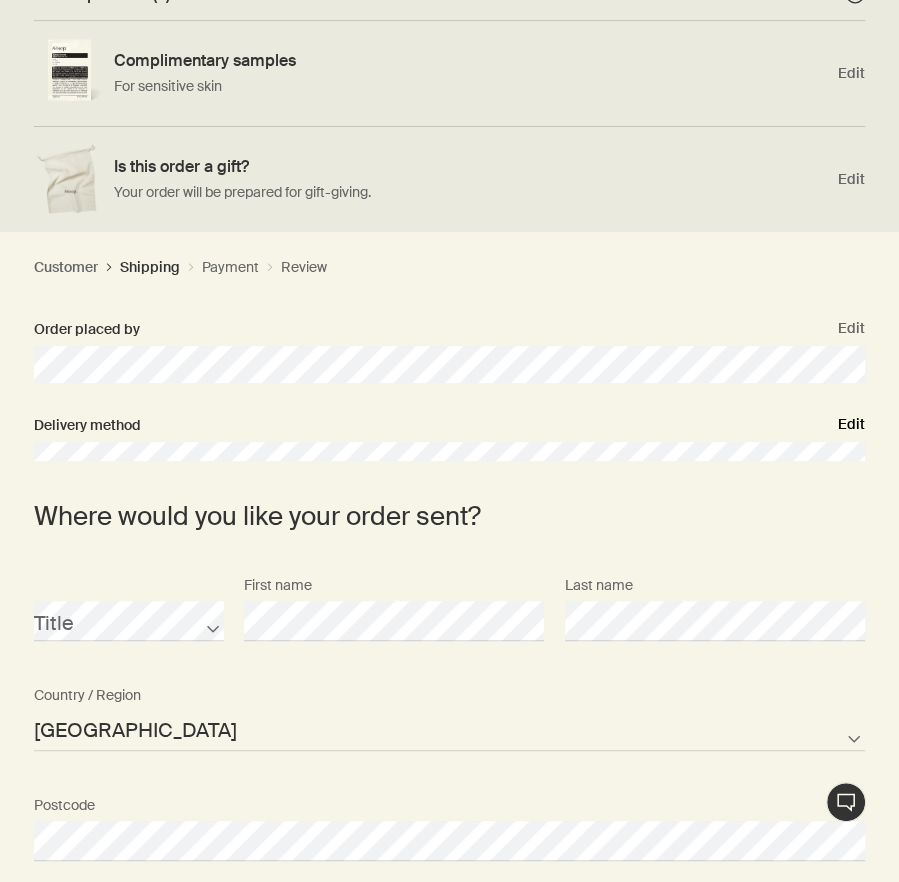 click on "Edit" at bounding box center (851, 425) 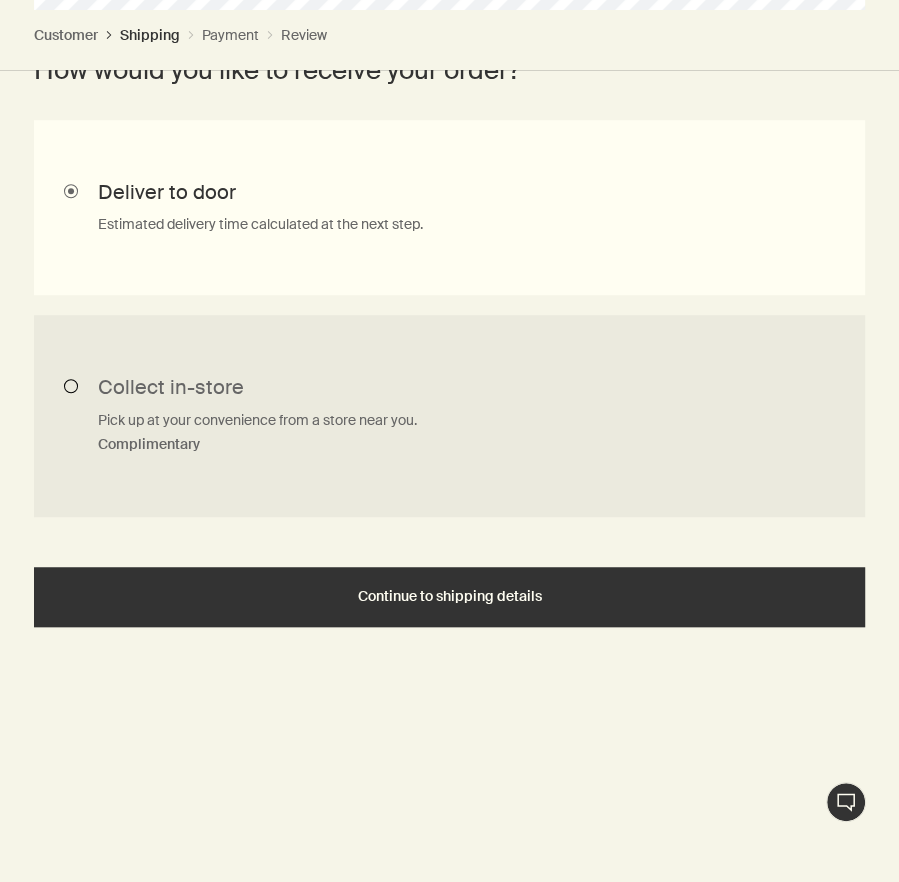 click on "Collect in-store Pick up at your convenience from a store near you. Complimentary" at bounding box center [449, 416] 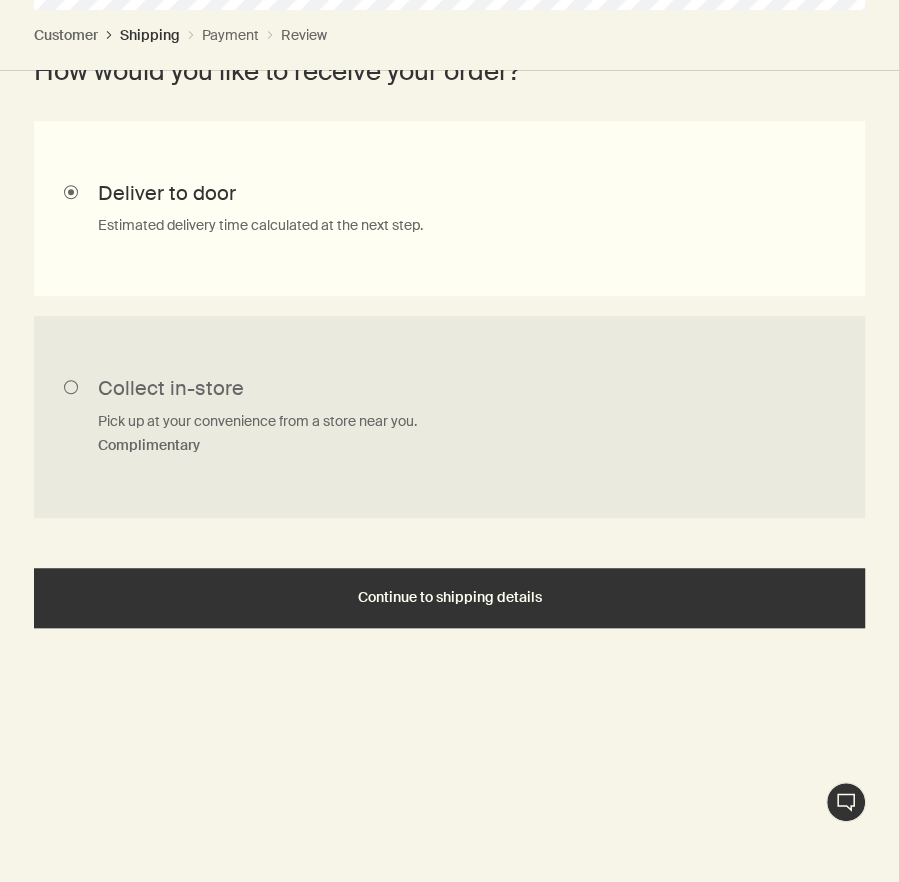 radio on "true" 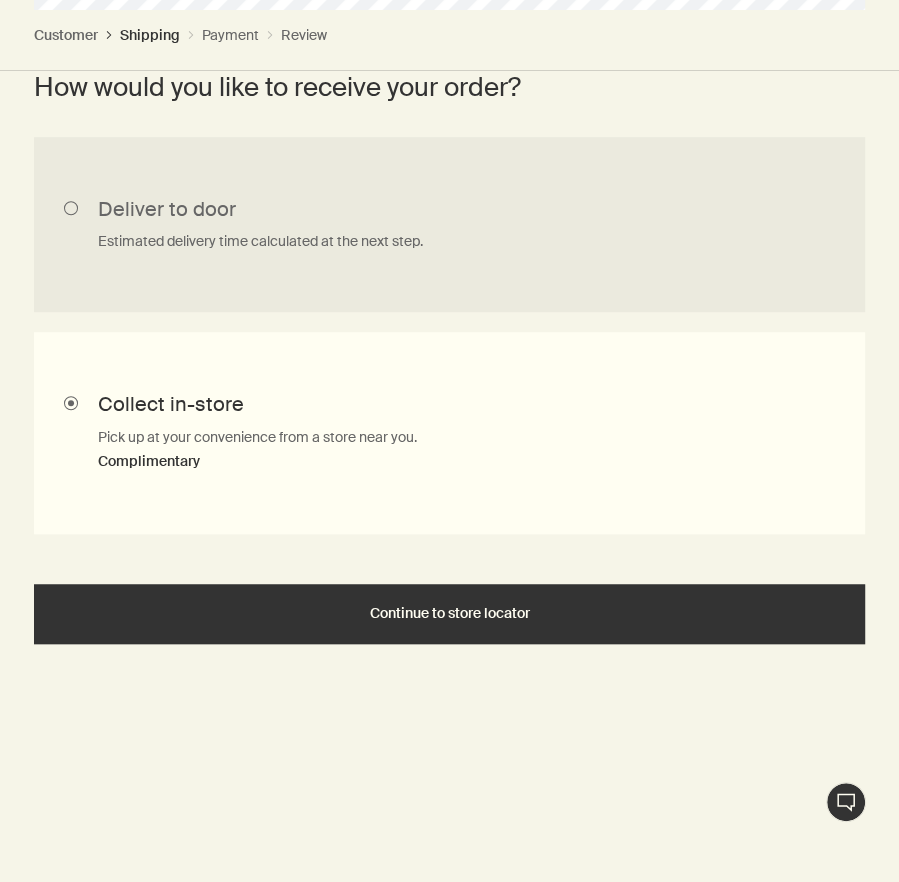 scroll, scrollTop: 672, scrollLeft: 0, axis: vertical 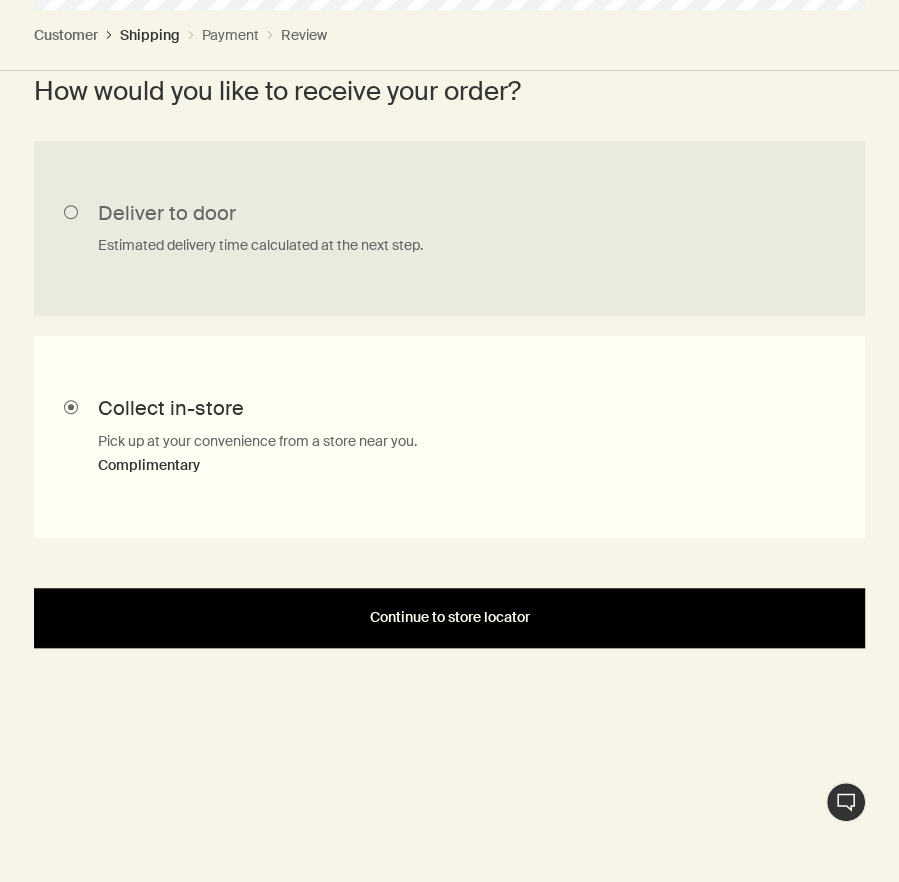 click on "Continue to store locator" at bounding box center [450, 617] 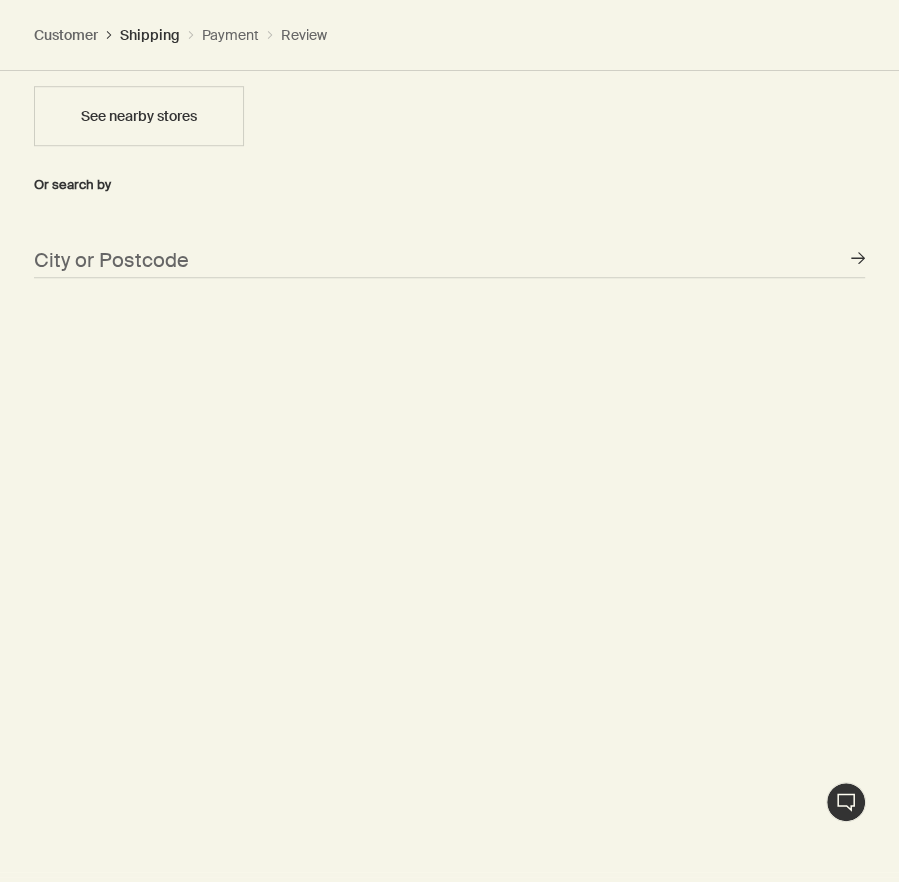 scroll, scrollTop: 704, scrollLeft: 0, axis: vertical 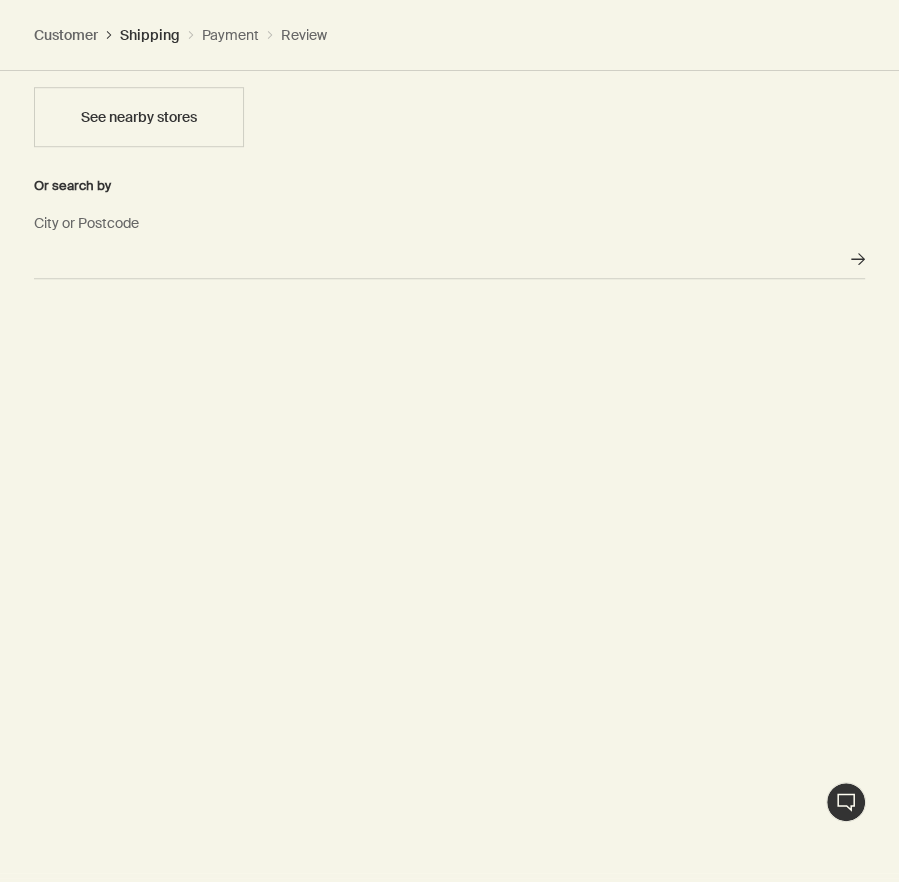 click on "City or Postcode" at bounding box center [449, 259] 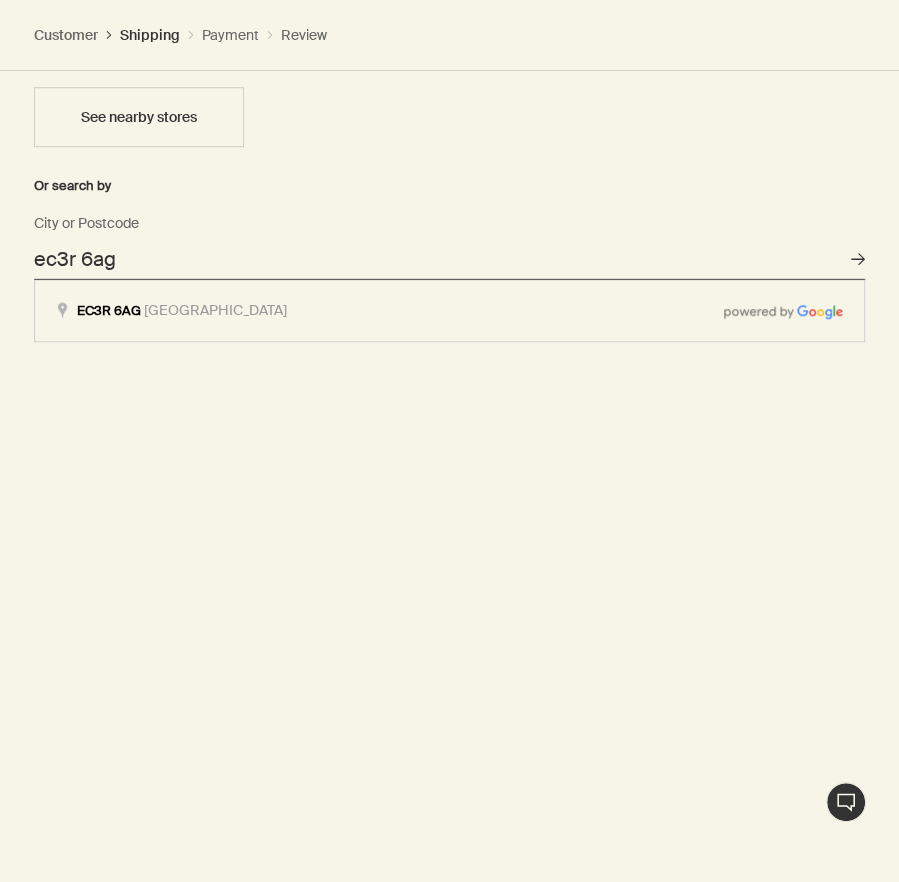 type on "London EC3R 6AG" 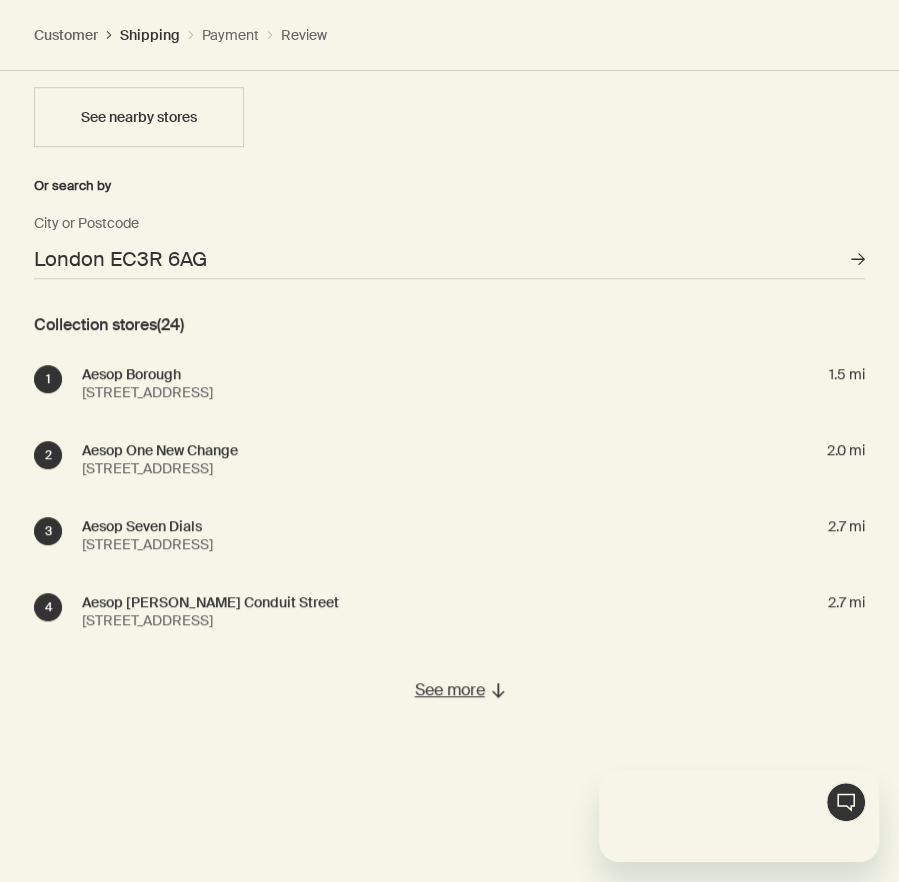 scroll, scrollTop: 0, scrollLeft: 0, axis: both 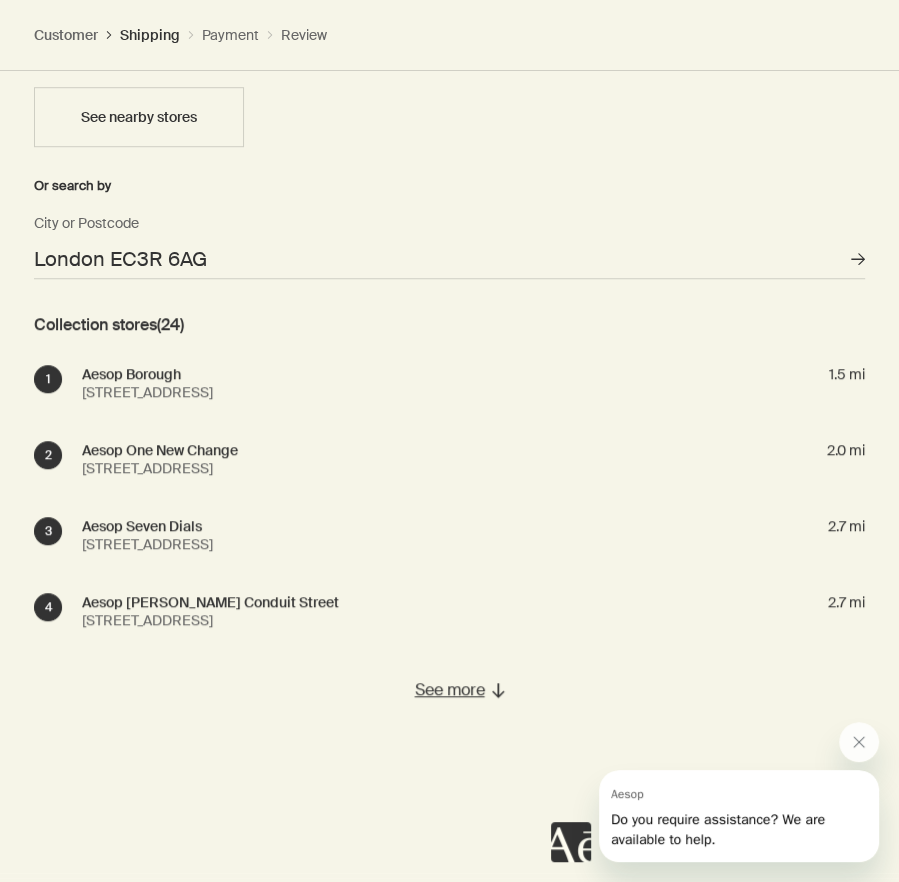 click on "Aesop Borough" at bounding box center (155, 374) 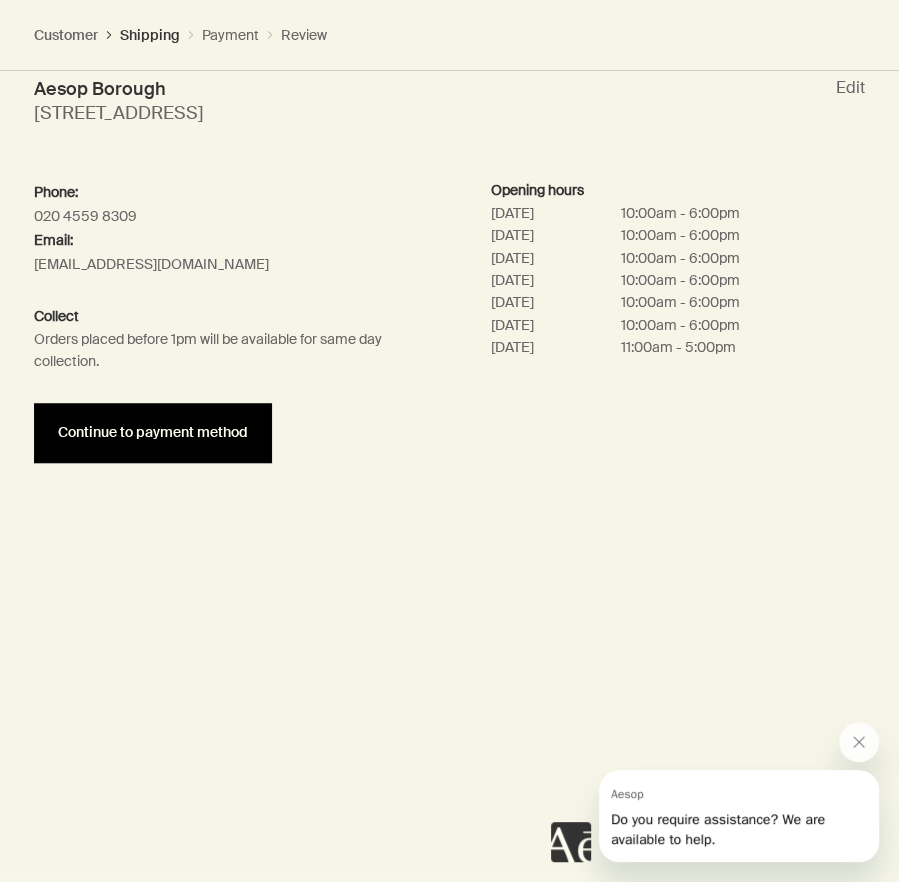 click on "Continue to payment method" at bounding box center [153, 433] 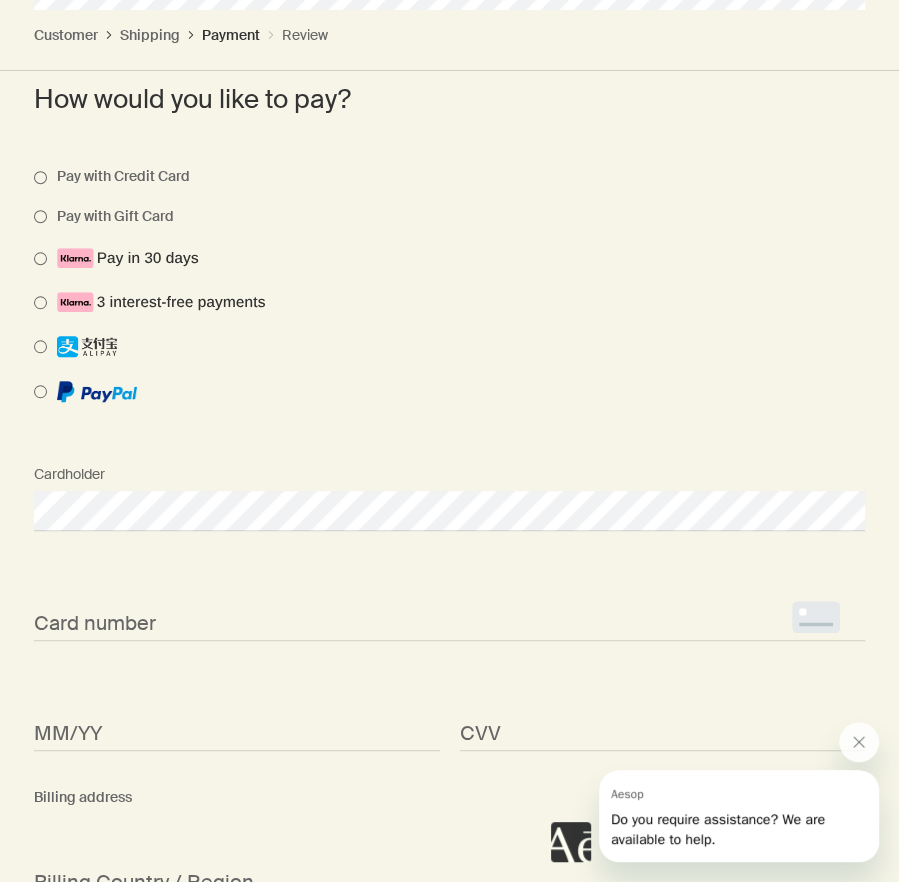 scroll, scrollTop: 750, scrollLeft: 0, axis: vertical 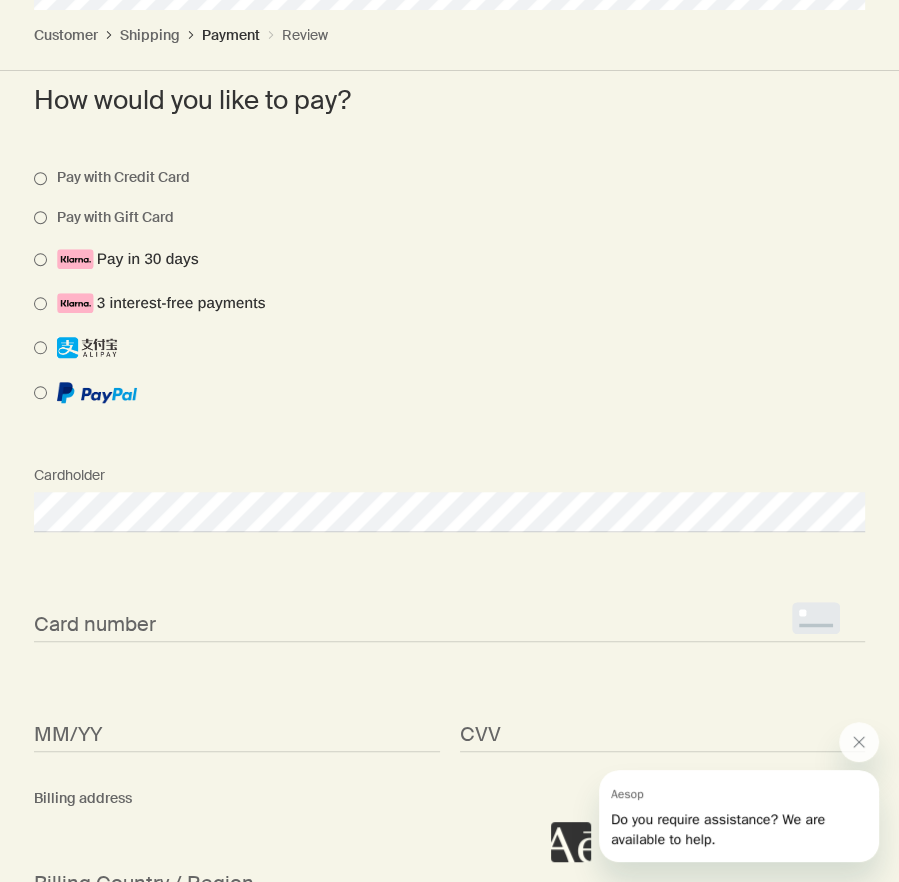 click on "<p>Your browser does not support iframes.</p>" at bounding box center [449, 622] 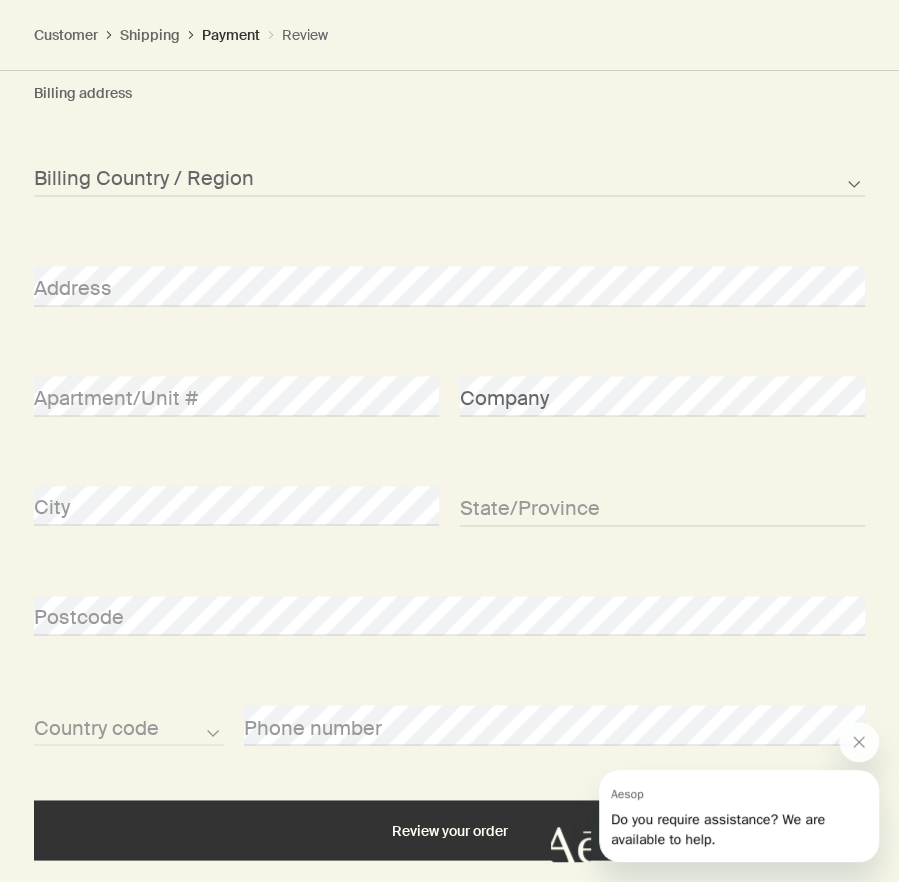 scroll, scrollTop: 1453, scrollLeft: 0, axis: vertical 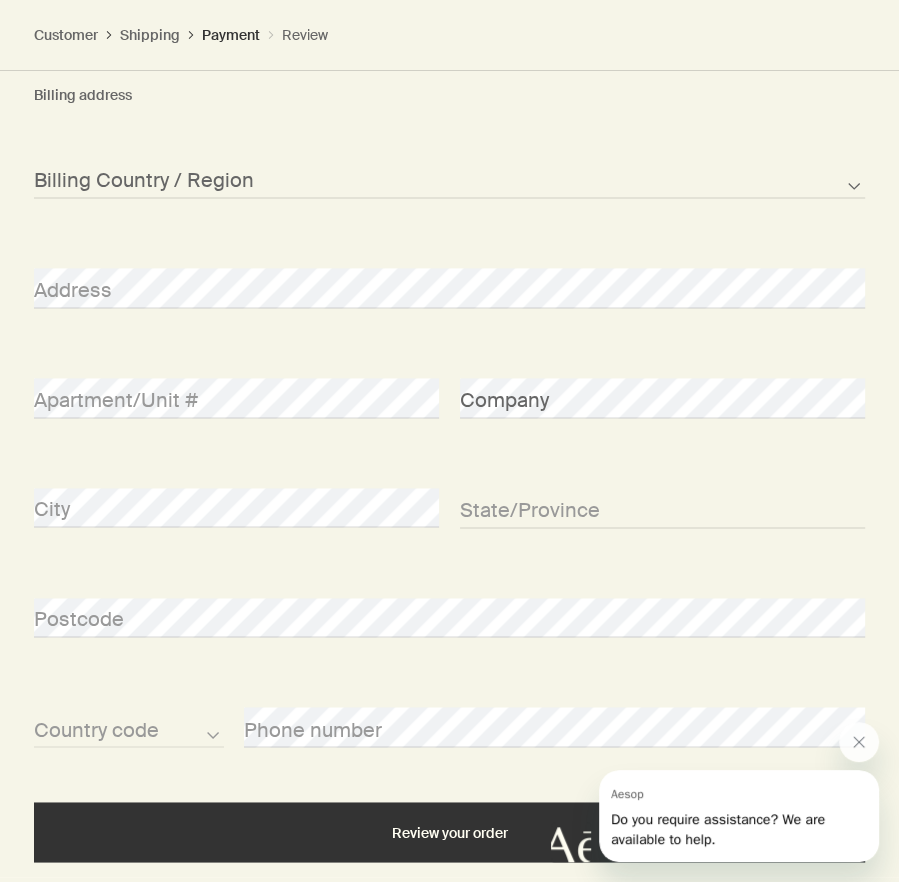 click on "Phone number" at bounding box center [554, 709] 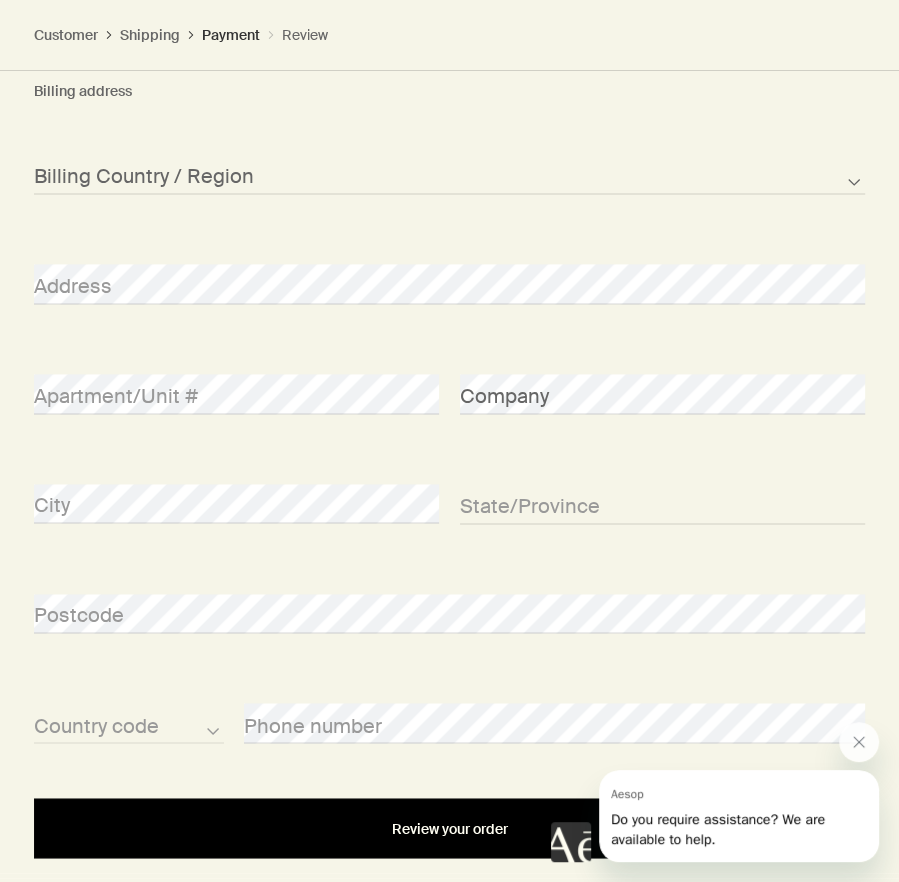 click on "Review your order" at bounding box center (449, 828) 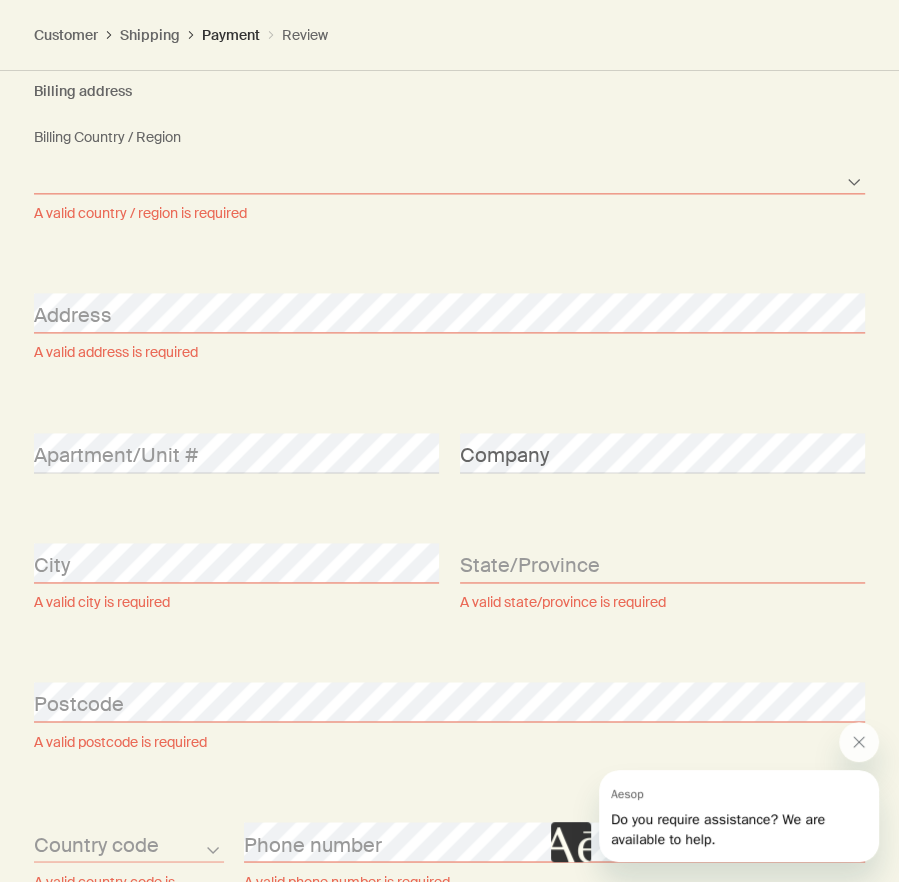 click on "Afghanistan Albania Algeria American Samoa Andorra Angola Anguilla Antarctica Antigua and Barbuda Argentina Armenia Aruba Australia Austria Azerbaijan Bahamas Bahrain Bangladesh Barbados Belarus Belgium Belize Benin Bermuda Bhutan Bolivia Bosnia and Herzegovina Botswana Brazil British Indian Ocean Territory British Virgin Islands Brunei Bulgaria Burkina Faso Burundi Cambodia Cameroon Canada Cape Verde Cayman Islands Central African Republic Chad Chile Chinese Mainland Christmas Island Cocos Islands Colombia Comoros Cook Islands Costa Rica Croatia Cuba Curacao Cyprus Czech Republic Democratic Republic of the Congo Denmark Djibouti Dominica Dominican Republic East Timor Ecuador Egypt El Salvador Equatorial Guinea Eritrea Estonia Ethiopia Falkland Islands Faroe Islands Fiji Finland France French Polynesia Gabon Gambia Georgia Germany Ghana Gibraltar Greece Greenland Grenada Guam Guatemala Guernsey Guinea Guinea-Bissau Guyana Haiti Honduras Hong Kong, SAR Hungary Iceland India Indonesia Iran Iraq Ireland Israel" at bounding box center (449, 174) 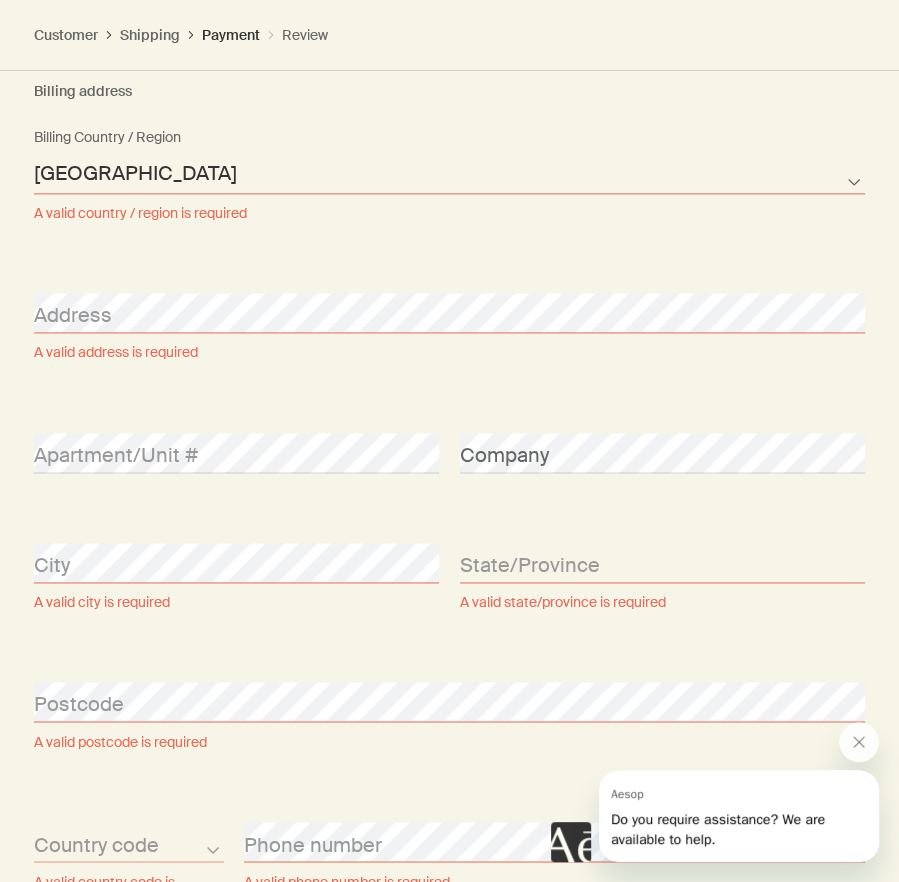 click on "Afghanistan Albania Algeria American Samoa Andorra Angola Anguilla Antarctica Antigua and Barbuda Argentina Armenia Aruba Australia Austria Azerbaijan Bahamas Bahrain Bangladesh Barbados Belarus Belgium Belize Benin Bermuda Bhutan Bolivia Bosnia and Herzegovina Botswana Brazil British Indian Ocean Territory British Virgin Islands Brunei Bulgaria Burkina Faso Burundi Cambodia Cameroon Canada Cape Verde Cayman Islands Central African Republic Chad Chile Chinese Mainland Christmas Island Cocos Islands Colombia Comoros Cook Islands Costa Rica Croatia Cuba Curacao Cyprus Czech Republic Democratic Republic of the Congo Denmark Djibouti Dominica Dominican Republic East Timor Ecuador Egypt El Salvador Equatorial Guinea Eritrea Estonia Ethiopia Falkland Islands Faroe Islands Fiji Finland France French Polynesia Gabon Gambia Georgia Germany Ghana Gibraltar Greece Greenland Grenada Guam Guatemala Guernsey Guinea Guinea-Bissau Guyana Haiti Honduras Hong Kong, SAR Hungary Iceland India Indonesia Iran Iraq Ireland Israel" at bounding box center [449, 174] 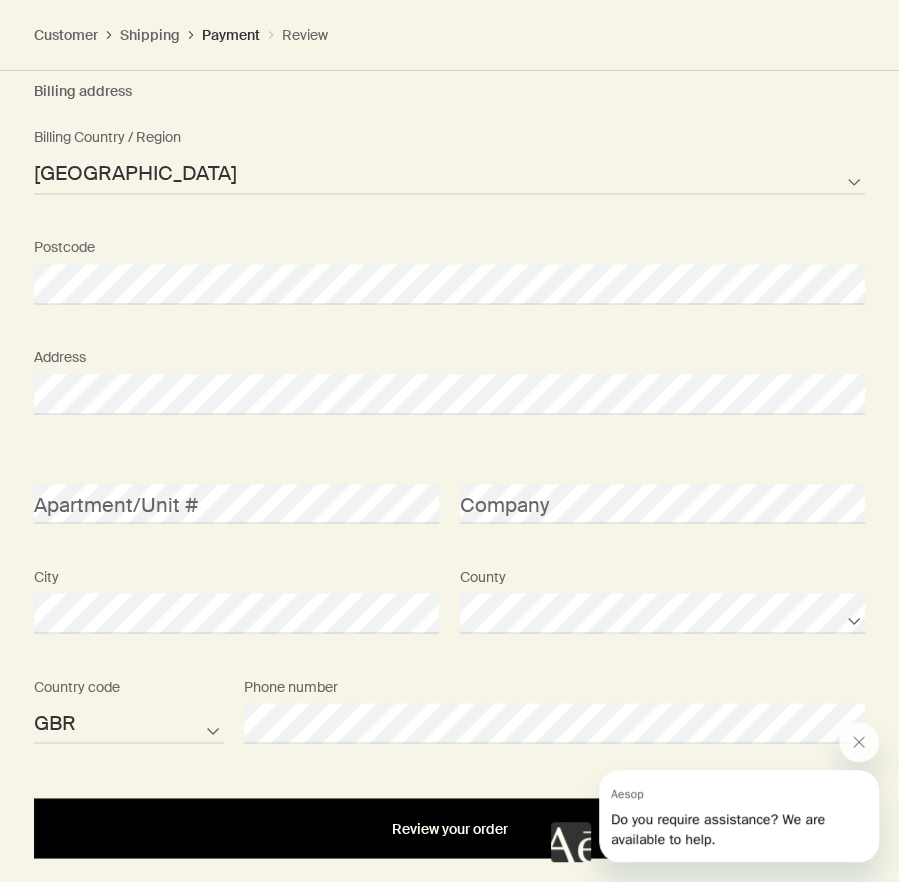 click on "Review your order" at bounding box center [449, 828] 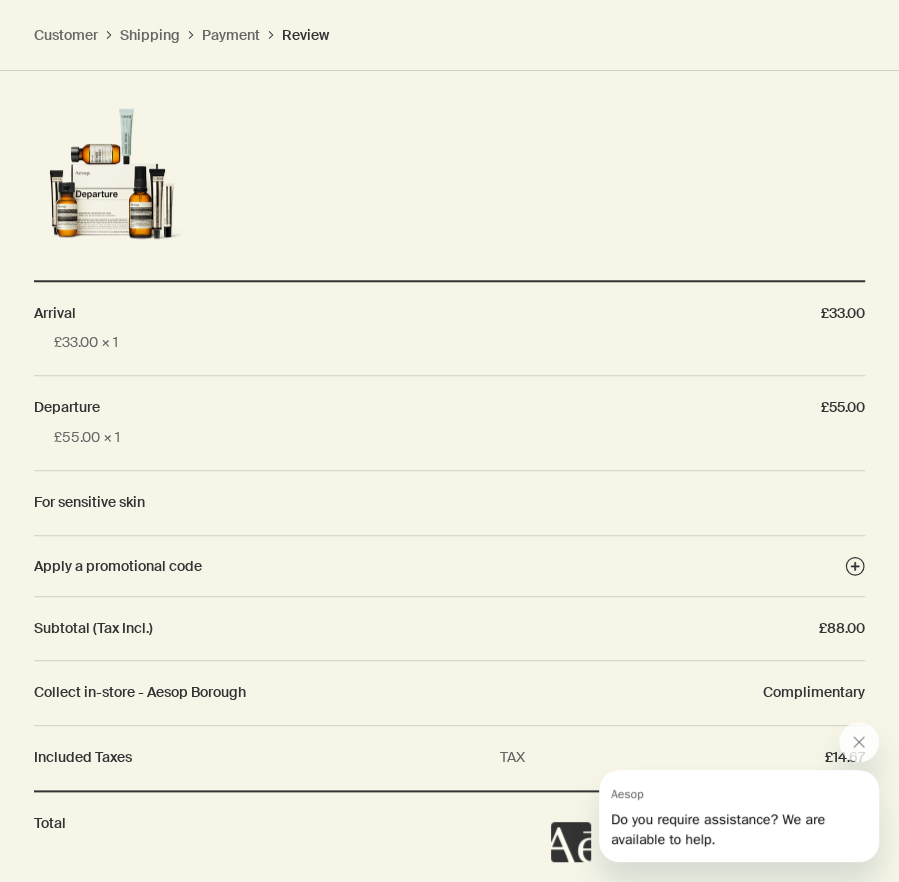 scroll, scrollTop: 1103, scrollLeft: 0, axis: vertical 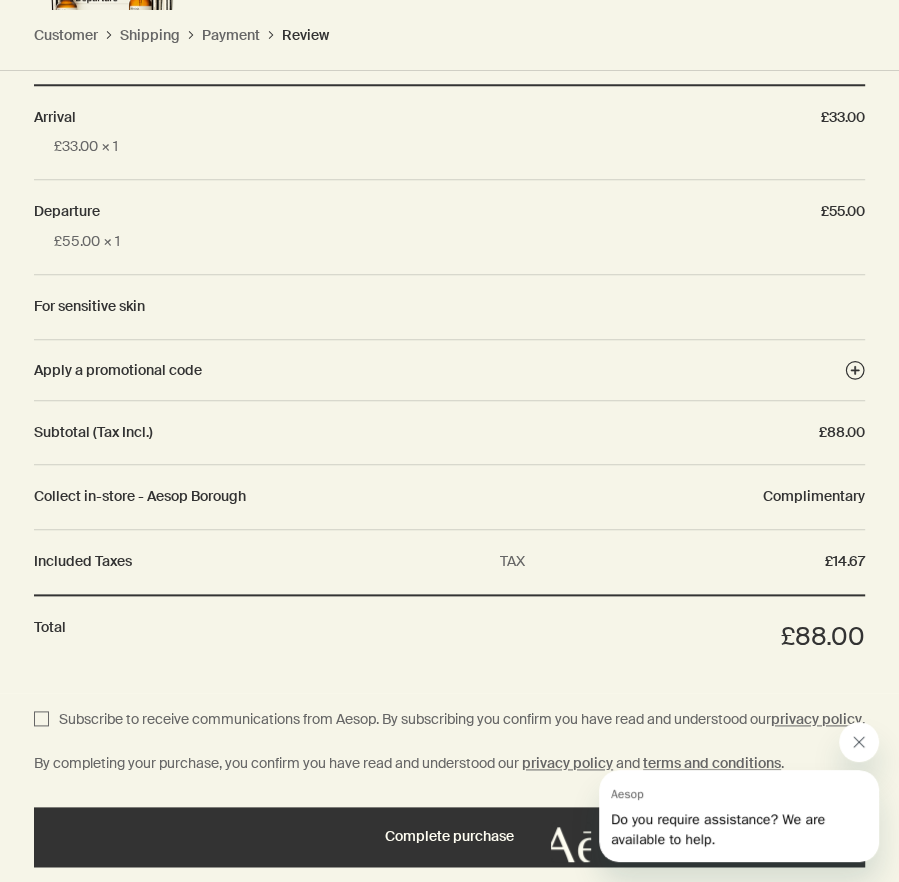 click 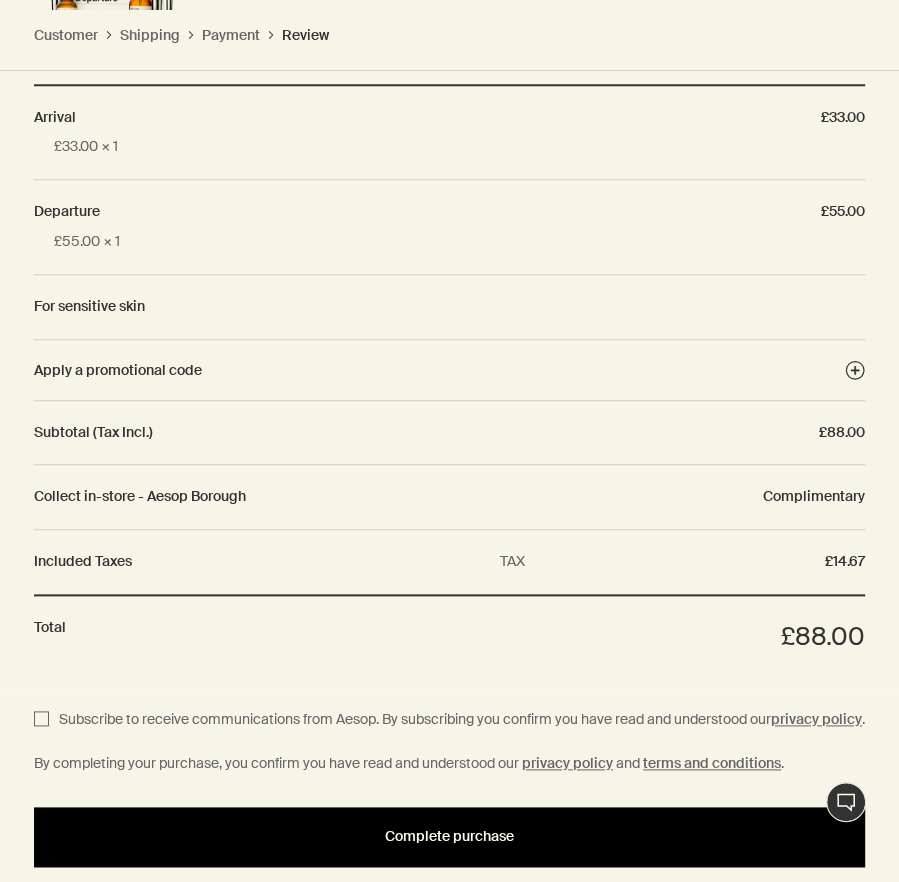 click on "Complete purchase" at bounding box center [449, 836] 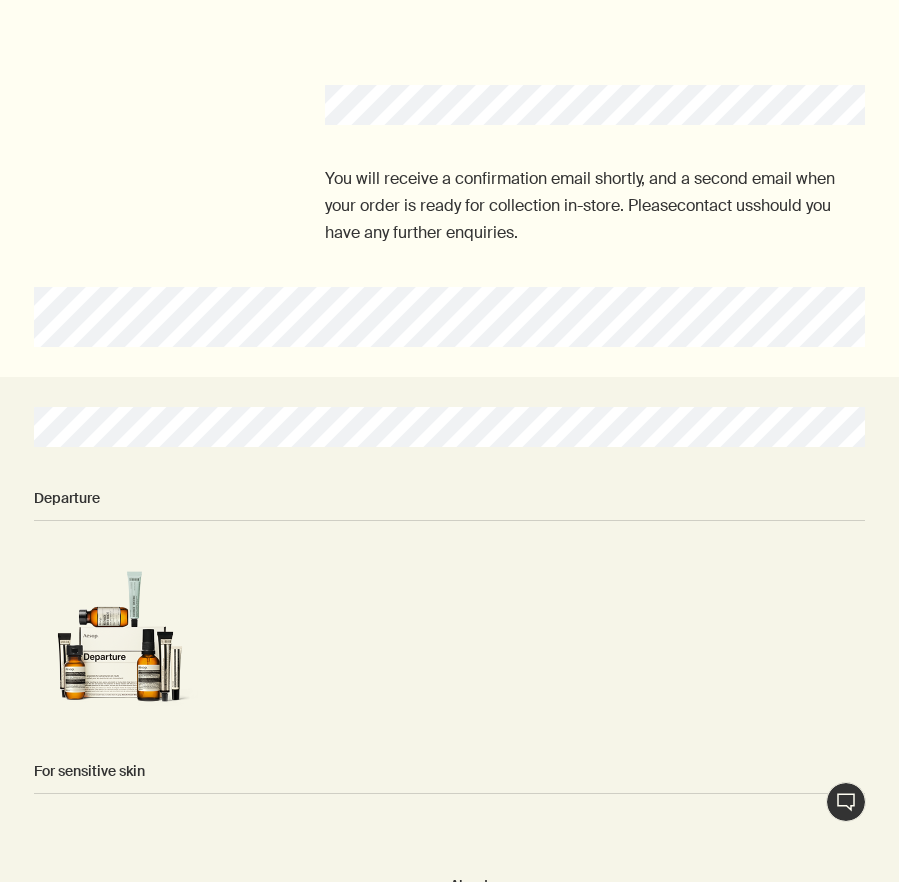 scroll, scrollTop: 0, scrollLeft: 0, axis: both 